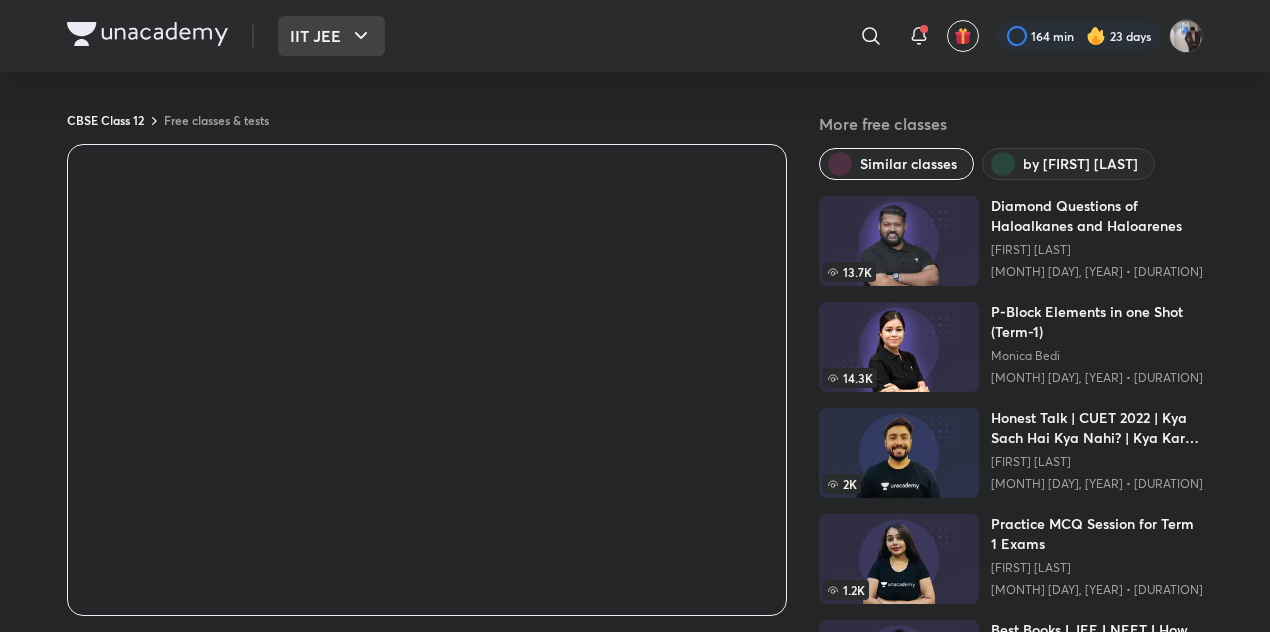 scroll, scrollTop: 0, scrollLeft: 0, axis: both 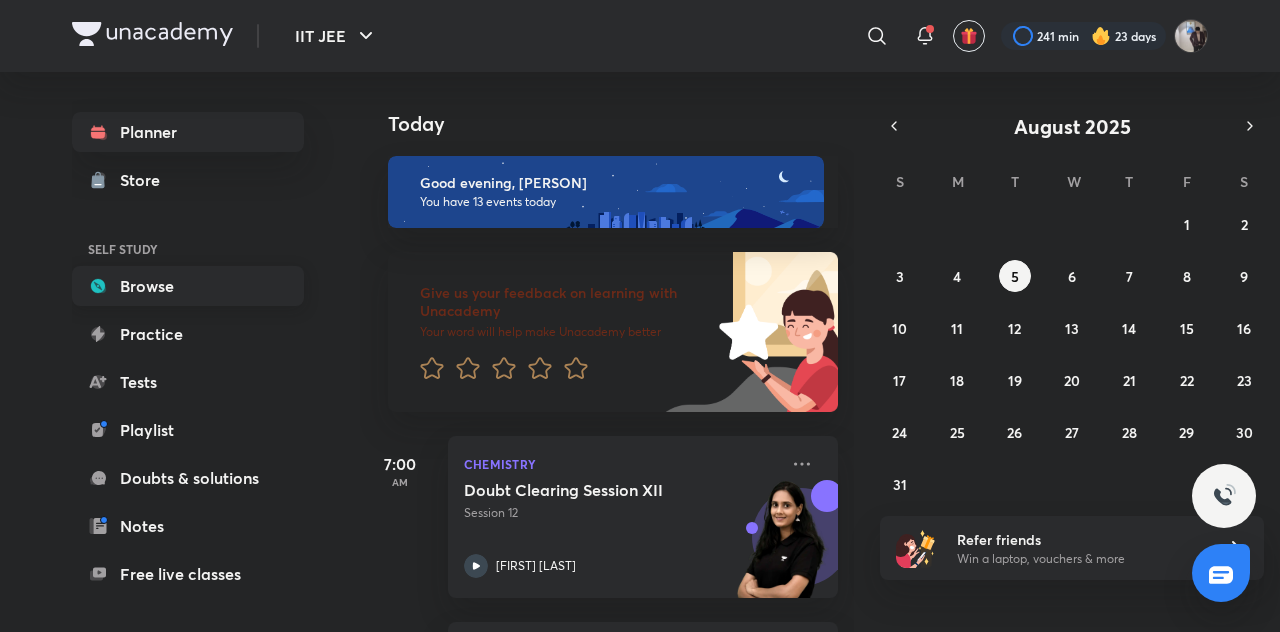 click on "Browse" at bounding box center (188, 286) 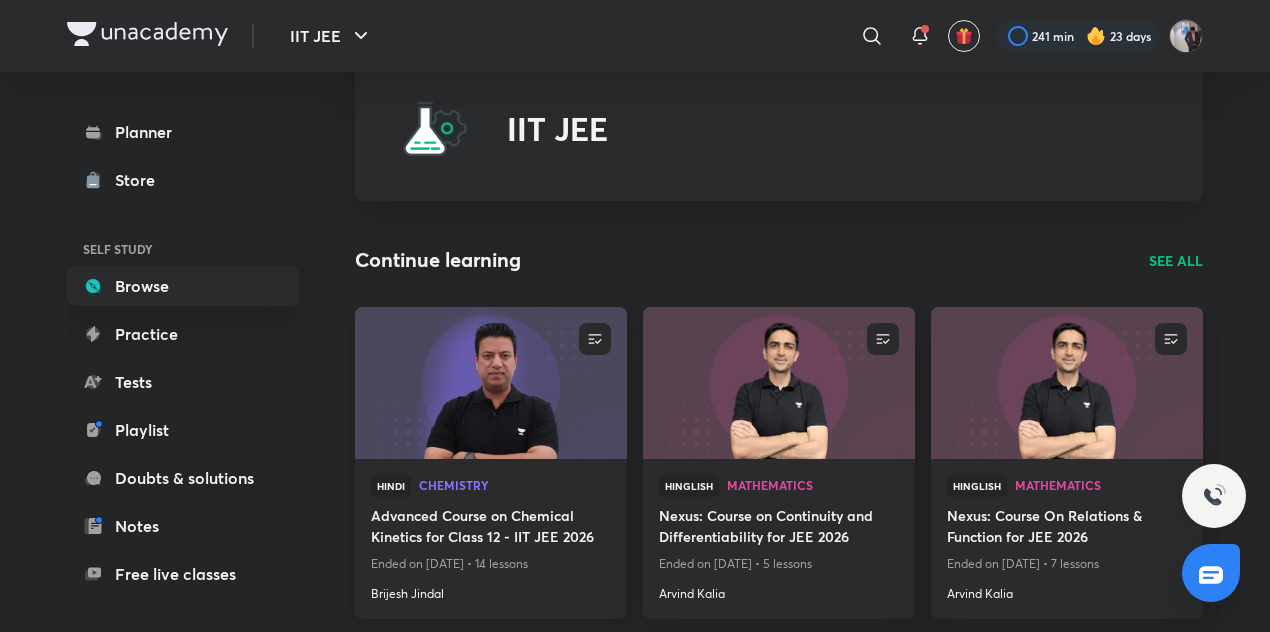 scroll, scrollTop: 57, scrollLeft: 0, axis: vertical 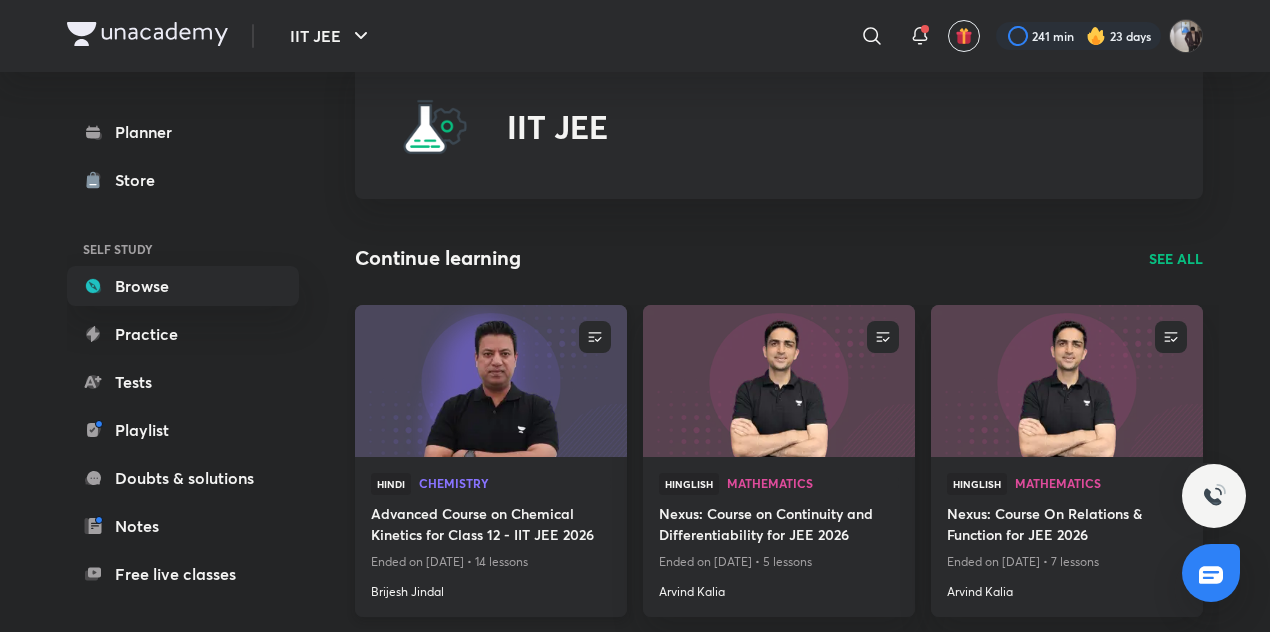 click at bounding box center [490, 380] 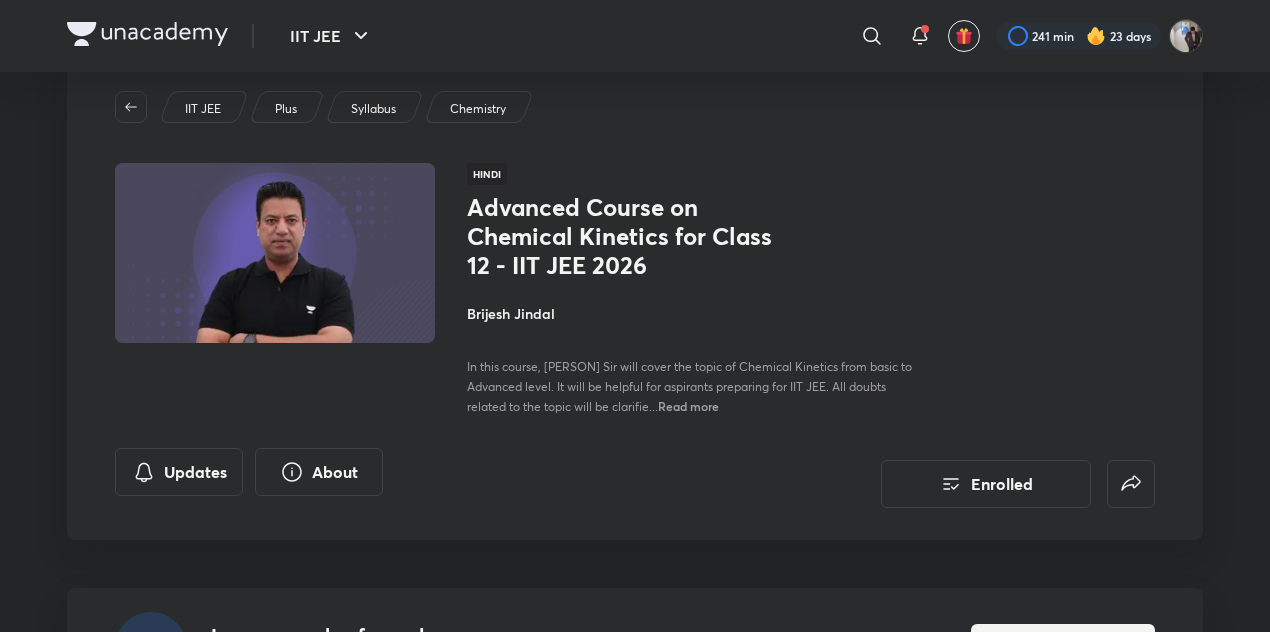 scroll, scrollTop: 1, scrollLeft: 0, axis: vertical 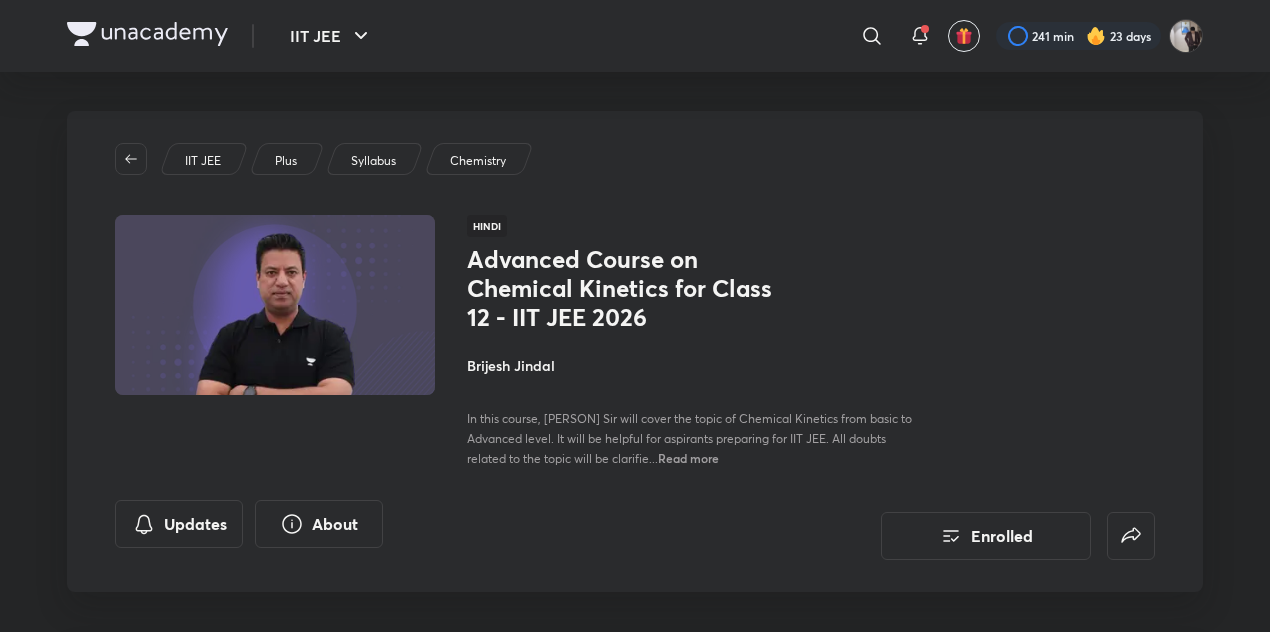 click on "Brijesh Jindal" at bounding box center (691, 365) 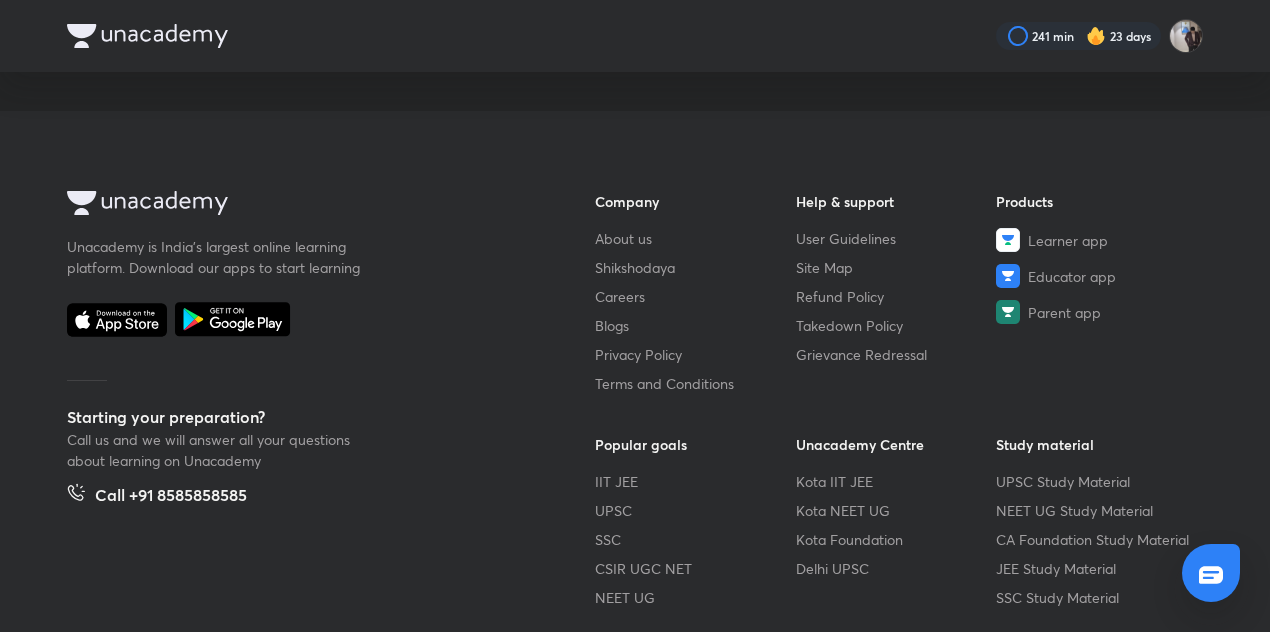 scroll, scrollTop: 0, scrollLeft: 0, axis: both 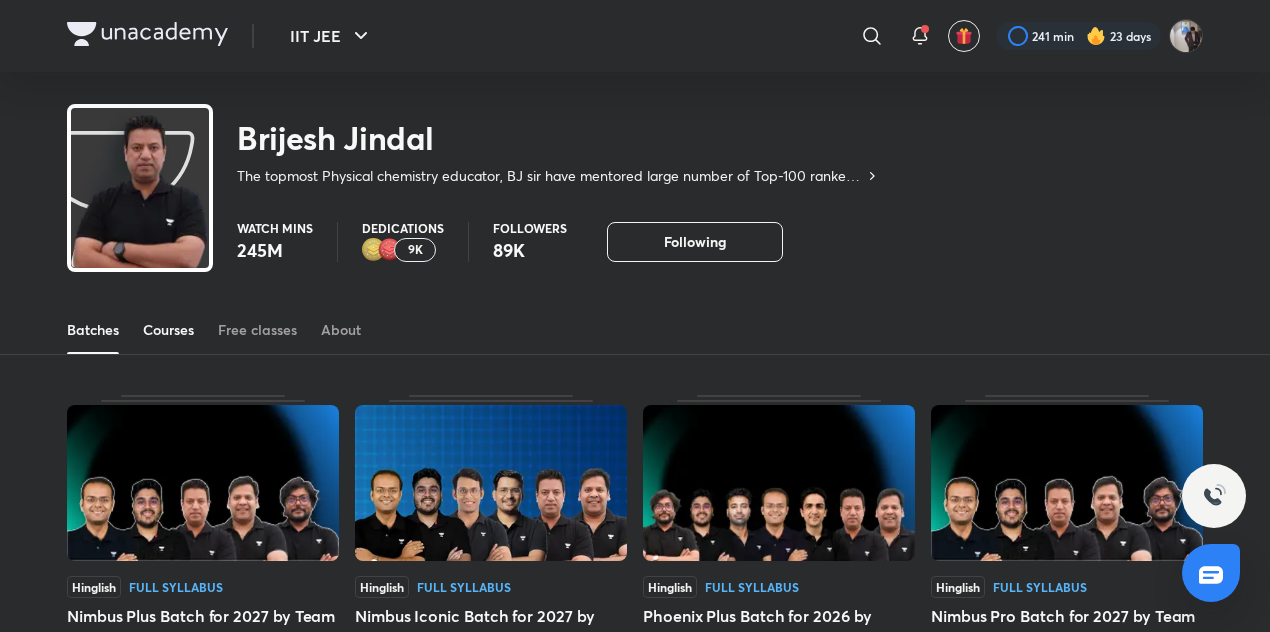 click on "Courses" at bounding box center (168, 330) 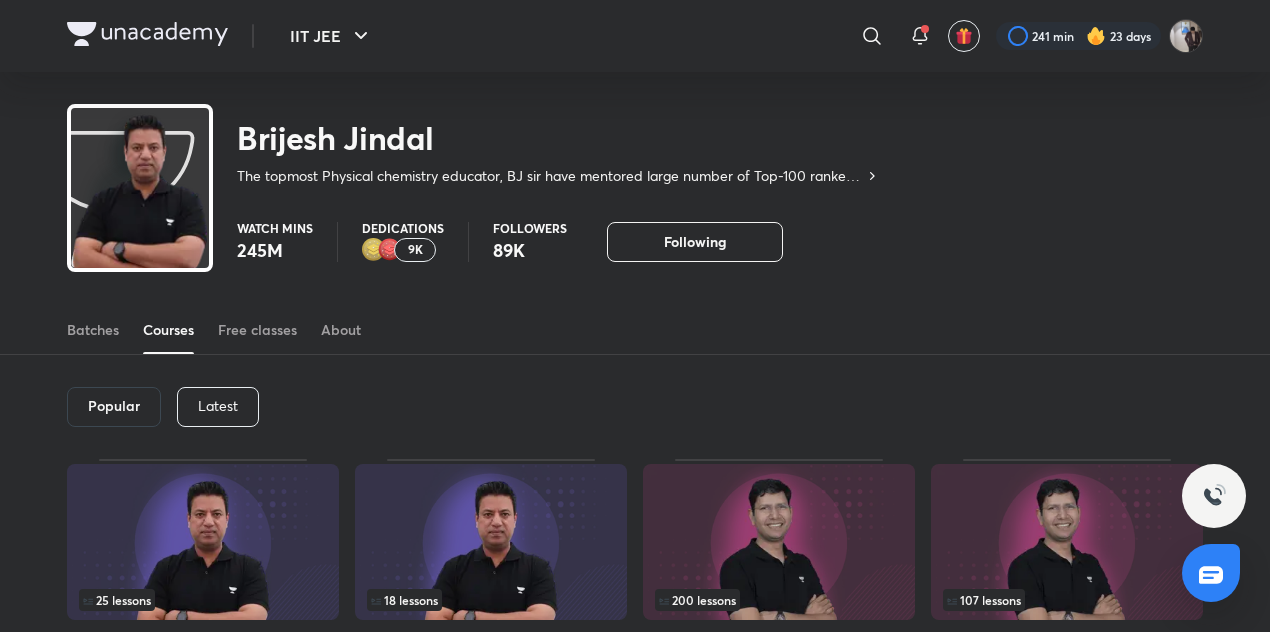 click on "Latest" at bounding box center (218, 407) 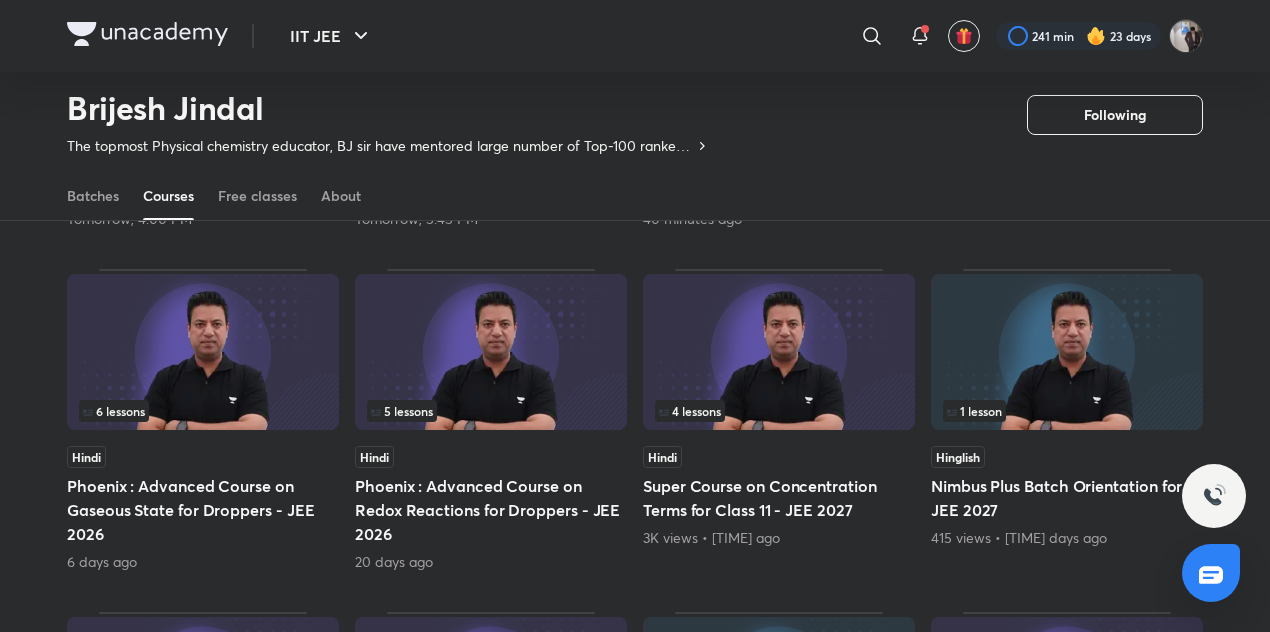 scroll, scrollTop: 474, scrollLeft: 0, axis: vertical 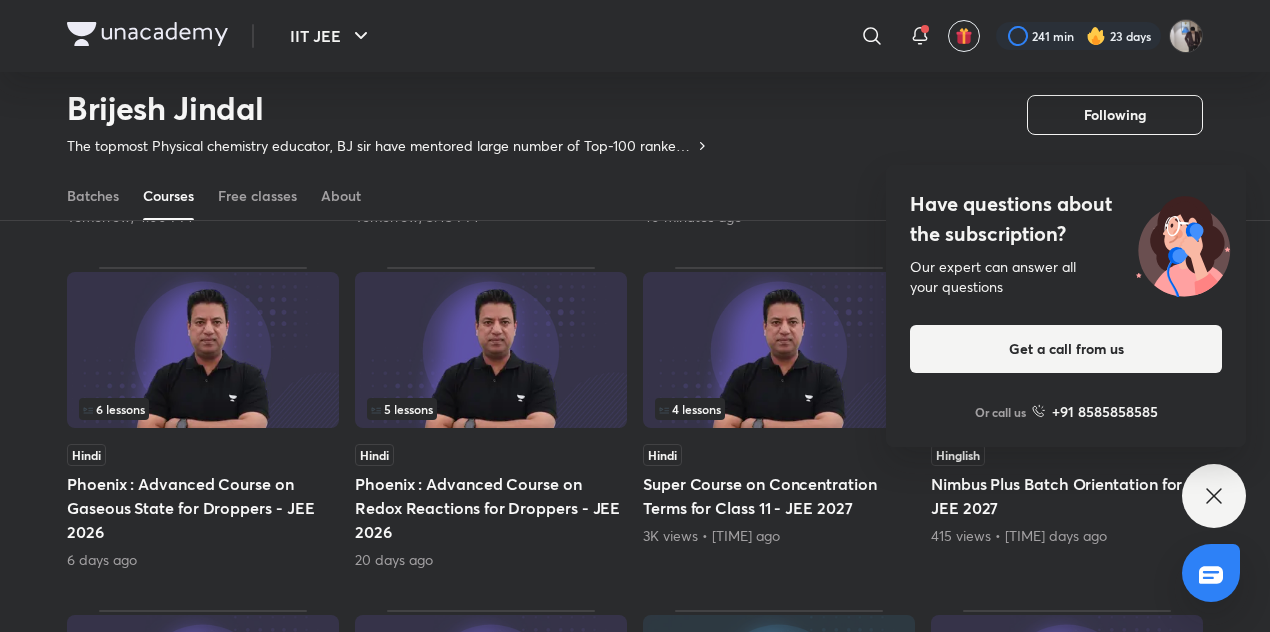 click on "Have questions about the subscription? Our expert can answer all your questions Get a call from us Or call us +91 8585858585" at bounding box center [1214, 496] 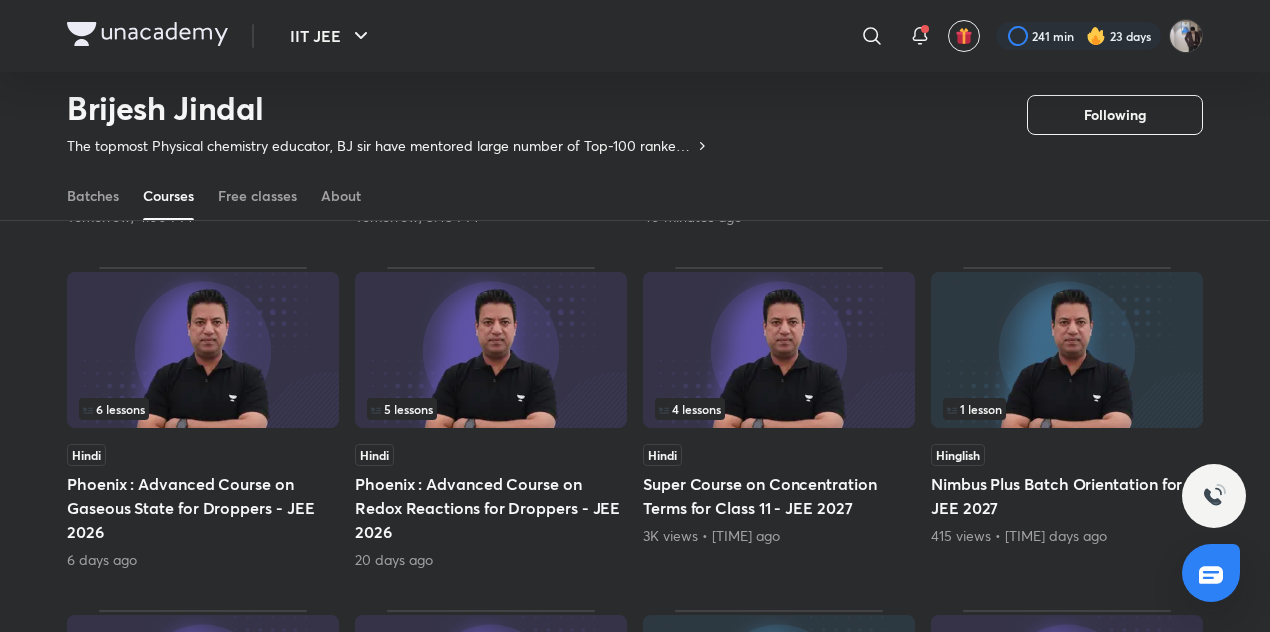 scroll, scrollTop: 0, scrollLeft: 0, axis: both 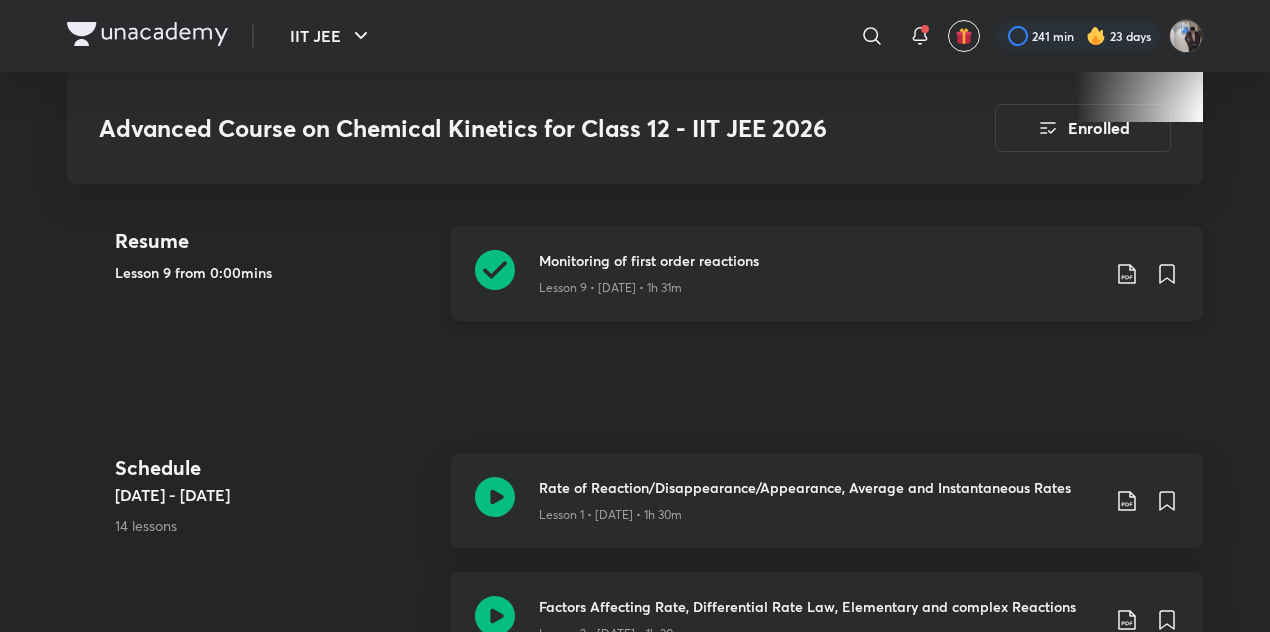 click on "Lesson 9 • [DATE] • 1h 31m" at bounding box center [819, 284] 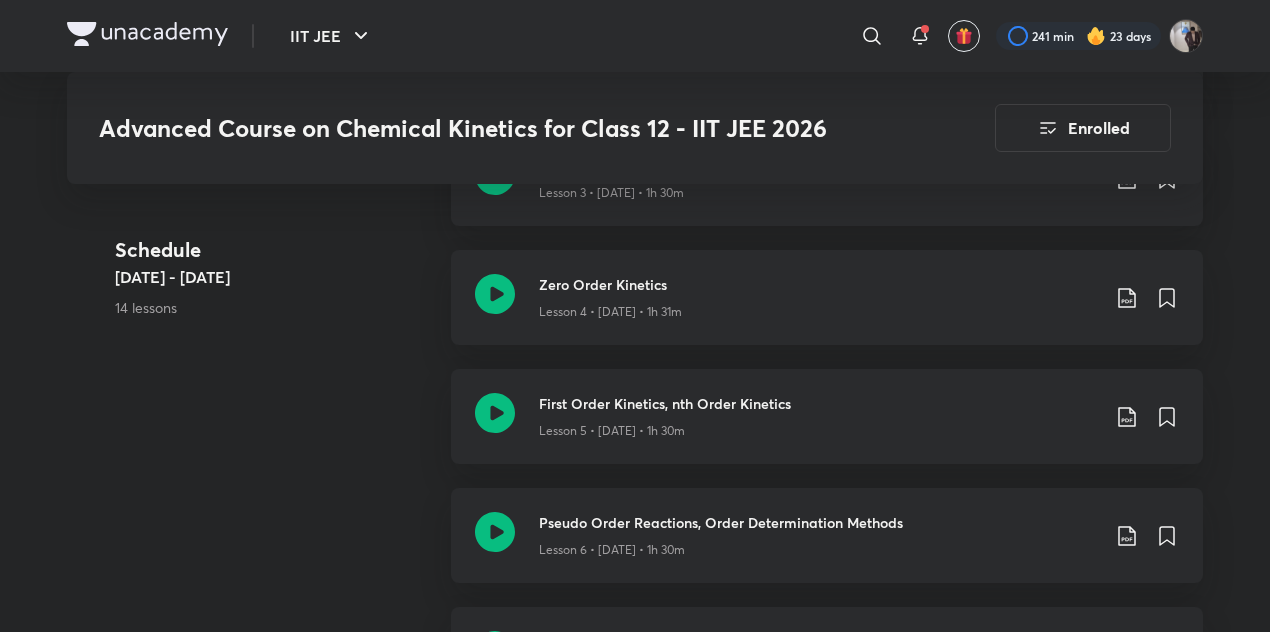 scroll, scrollTop: 1551, scrollLeft: 0, axis: vertical 